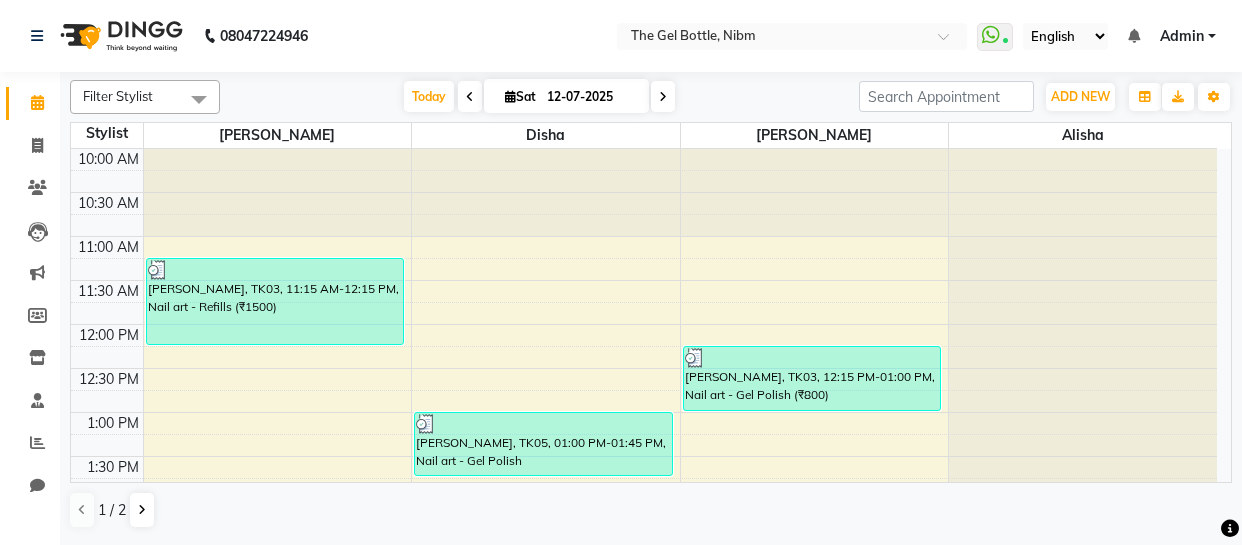 scroll, scrollTop: 0, scrollLeft: 0, axis: both 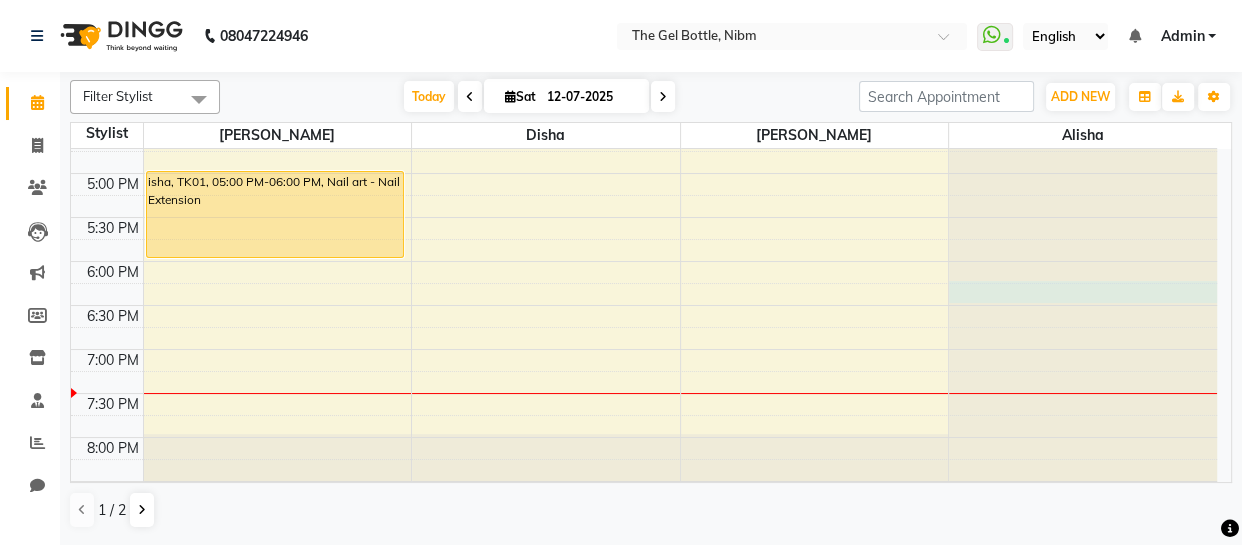 click at bounding box center (1083, -442) 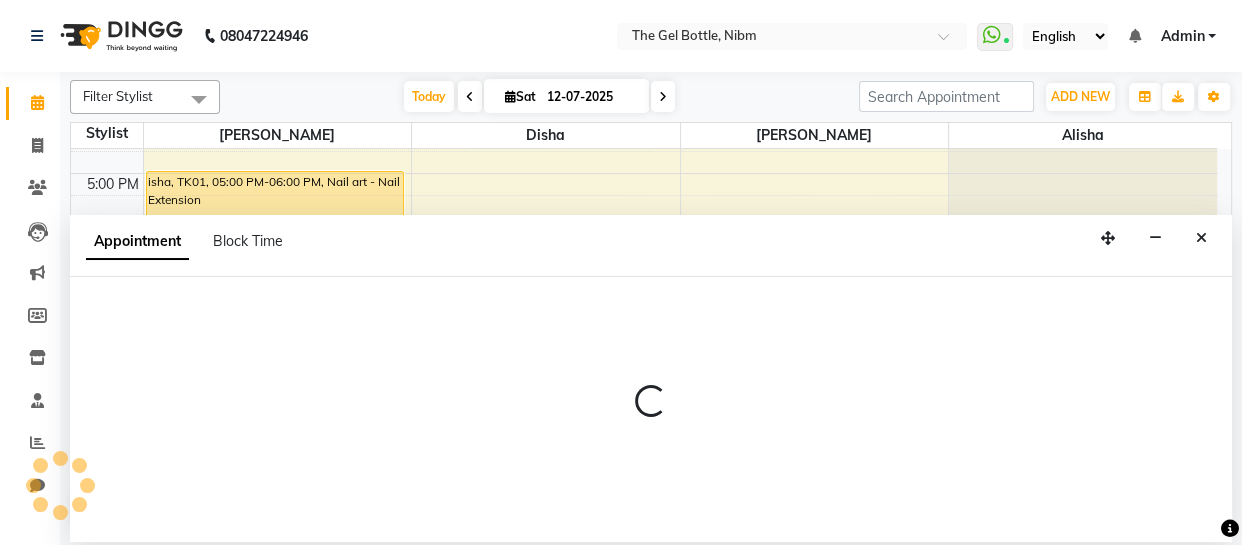 select on "85008" 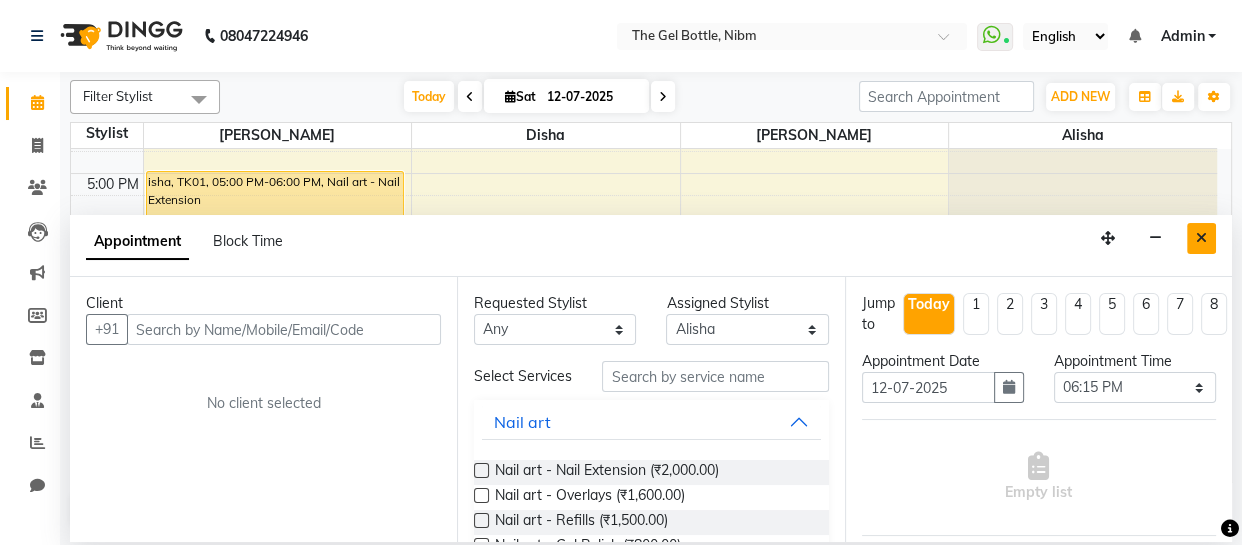 click at bounding box center (1201, 238) 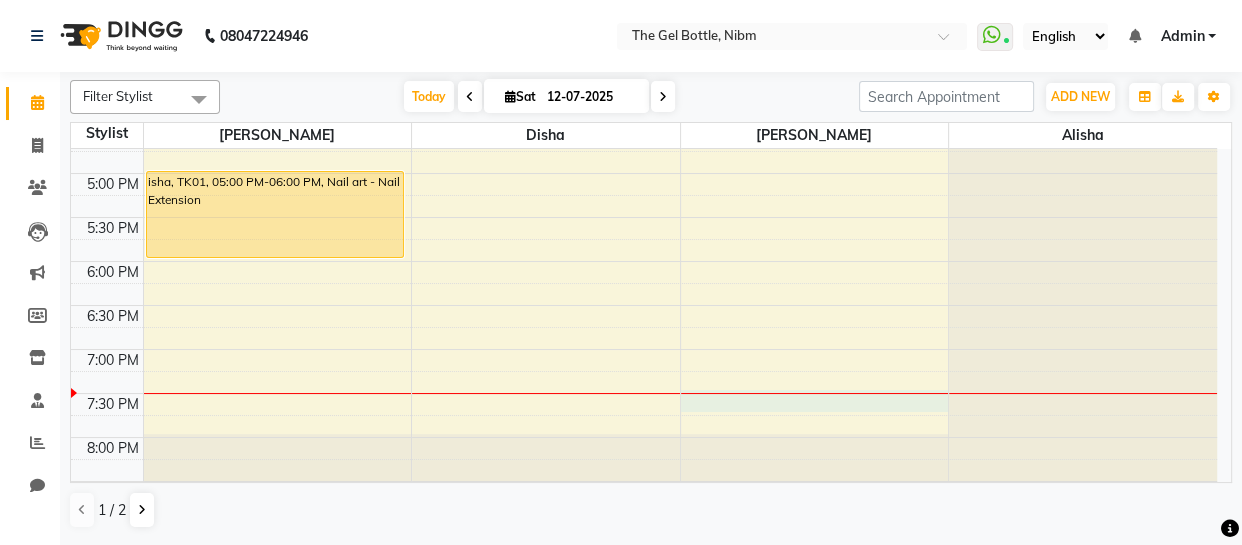 click at bounding box center (815, 393) 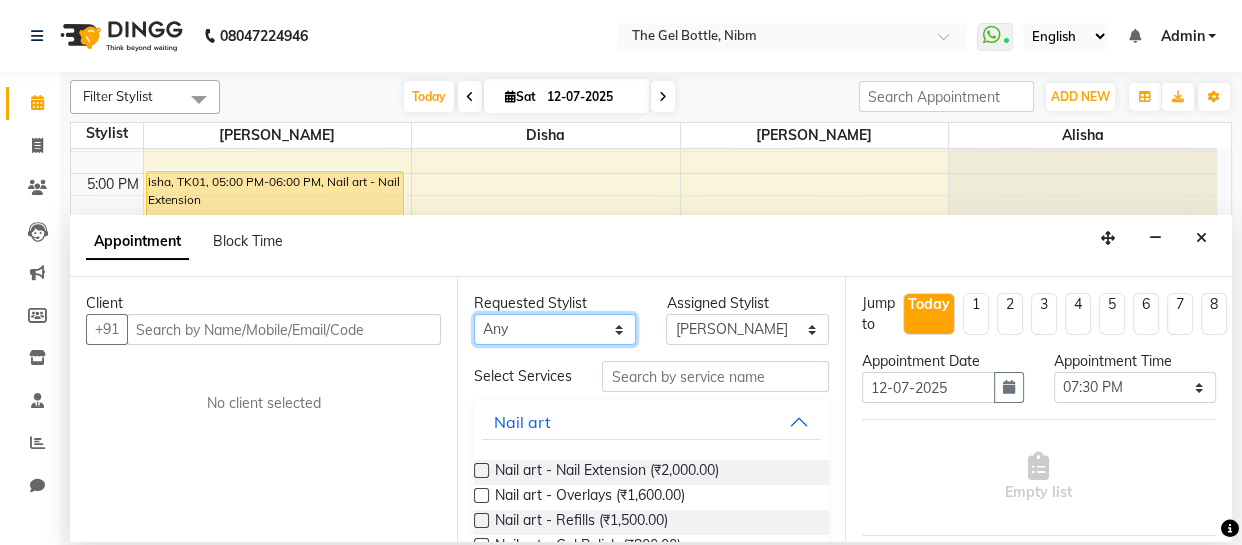 click on "Any [PERSON_NAME] [PERSON_NAME] [PERSON_NAME] [PERSON_NAME] [PERSON_NAME]" at bounding box center [555, 329] 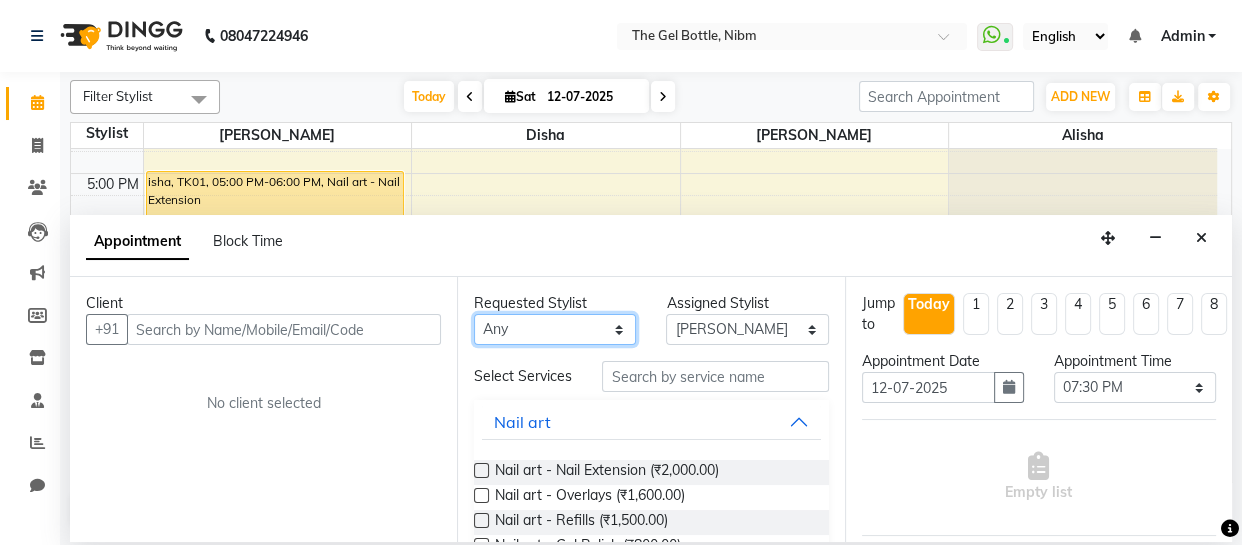 select on "78183" 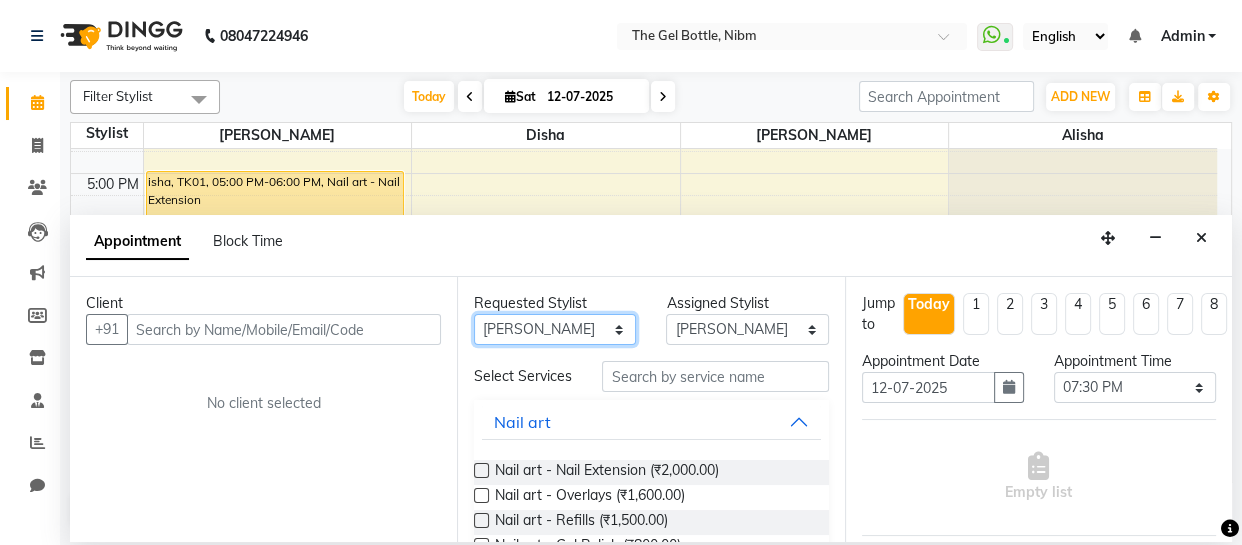 click on "Any [PERSON_NAME] [PERSON_NAME] [PERSON_NAME] [PERSON_NAME] [PERSON_NAME]" at bounding box center (555, 329) 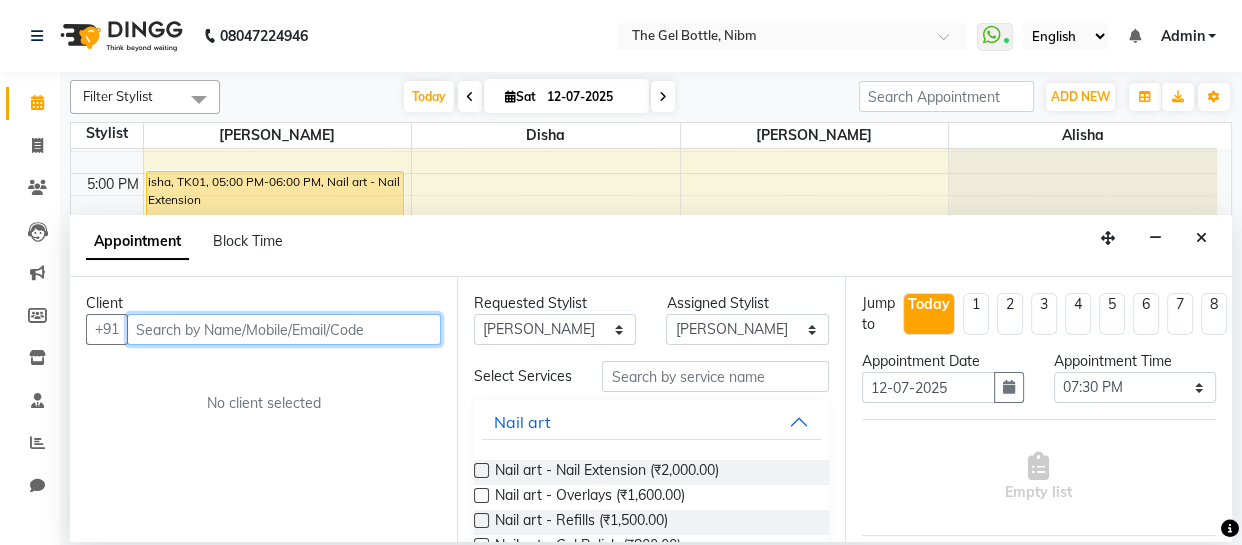 click at bounding box center (284, 329) 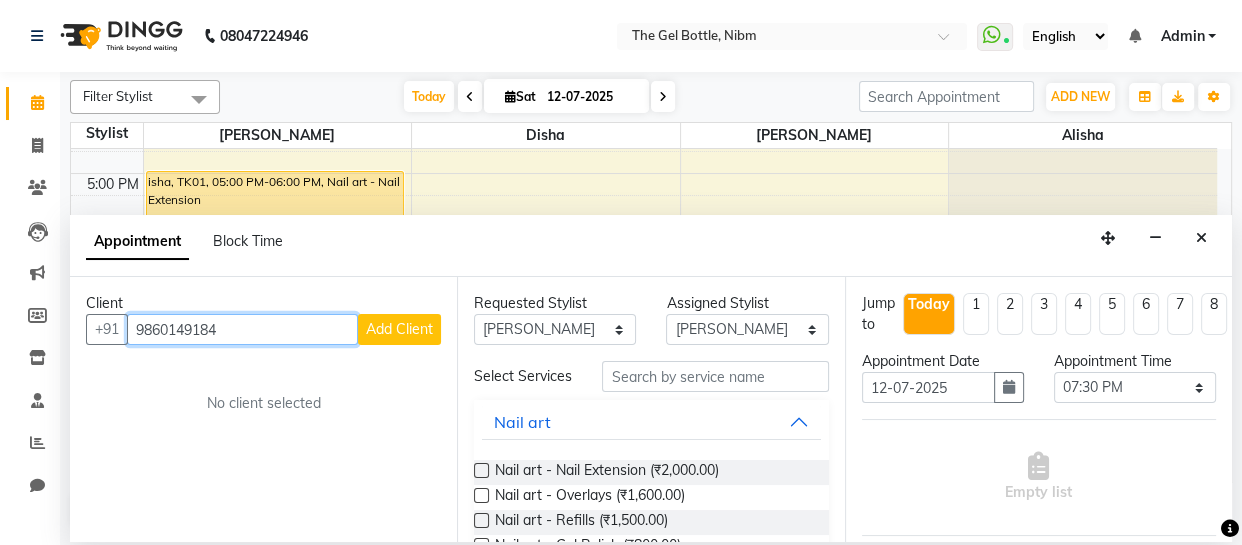 type on "9860149184" 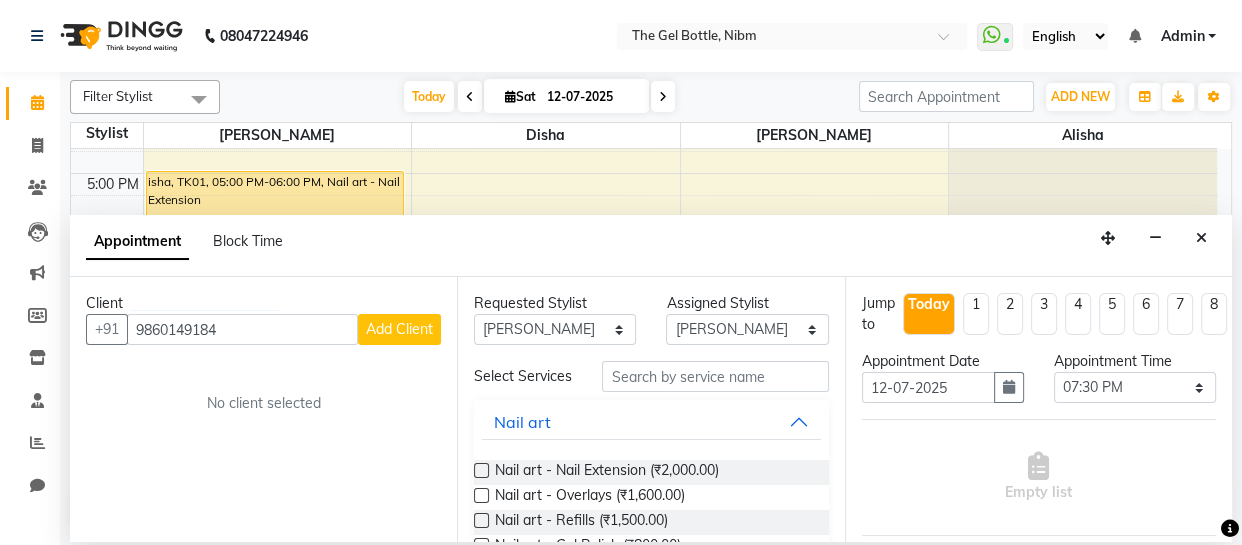 click on "Add Client" at bounding box center (399, 329) 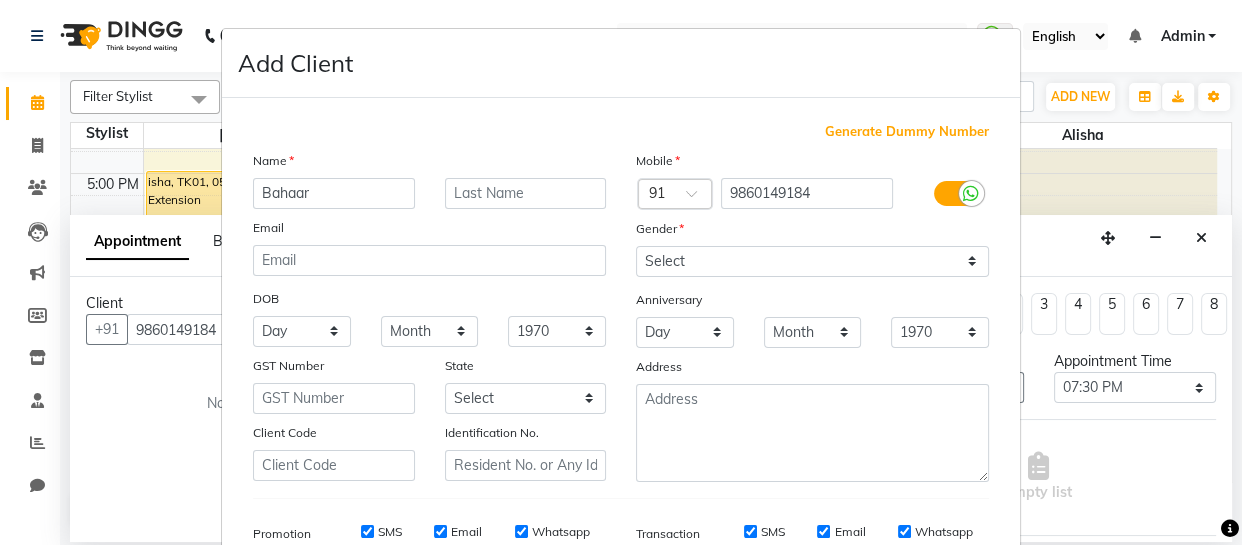 type on "Bahaar" 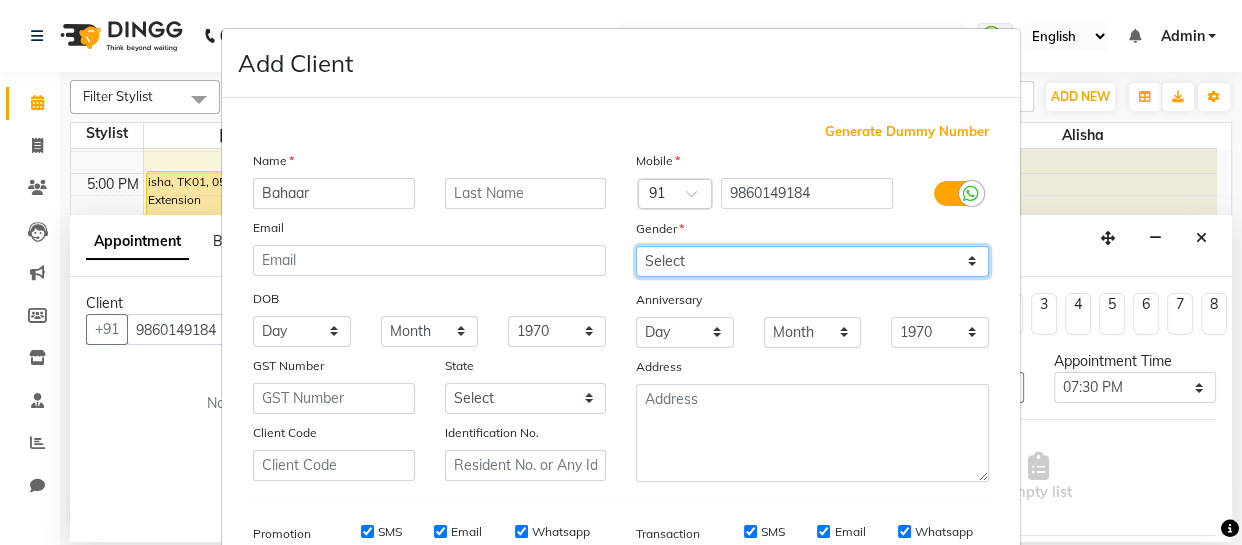 click on "Select [DEMOGRAPHIC_DATA] [DEMOGRAPHIC_DATA] Other Prefer Not To Say" at bounding box center (812, 261) 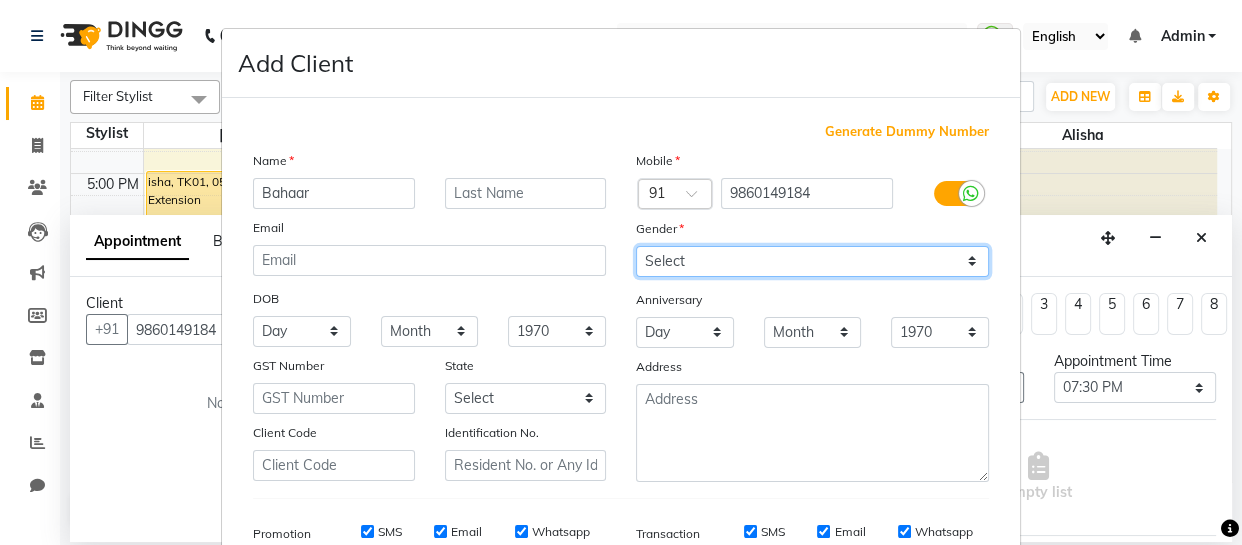 select on "[DEMOGRAPHIC_DATA]" 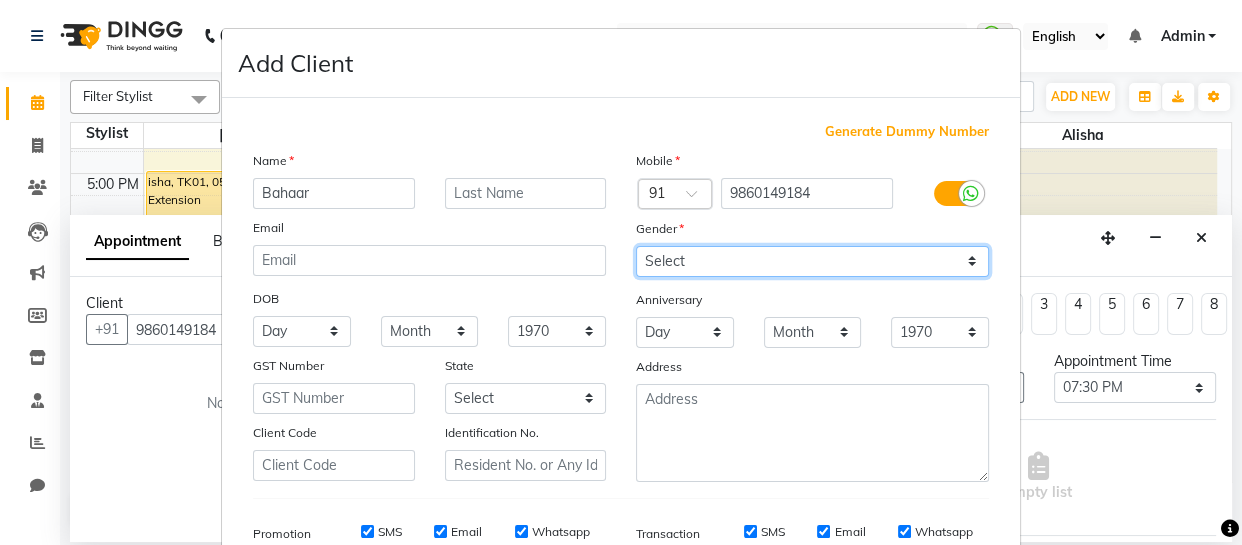 click on "Select [DEMOGRAPHIC_DATA] [DEMOGRAPHIC_DATA] Other Prefer Not To Say" at bounding box center [812, 261] 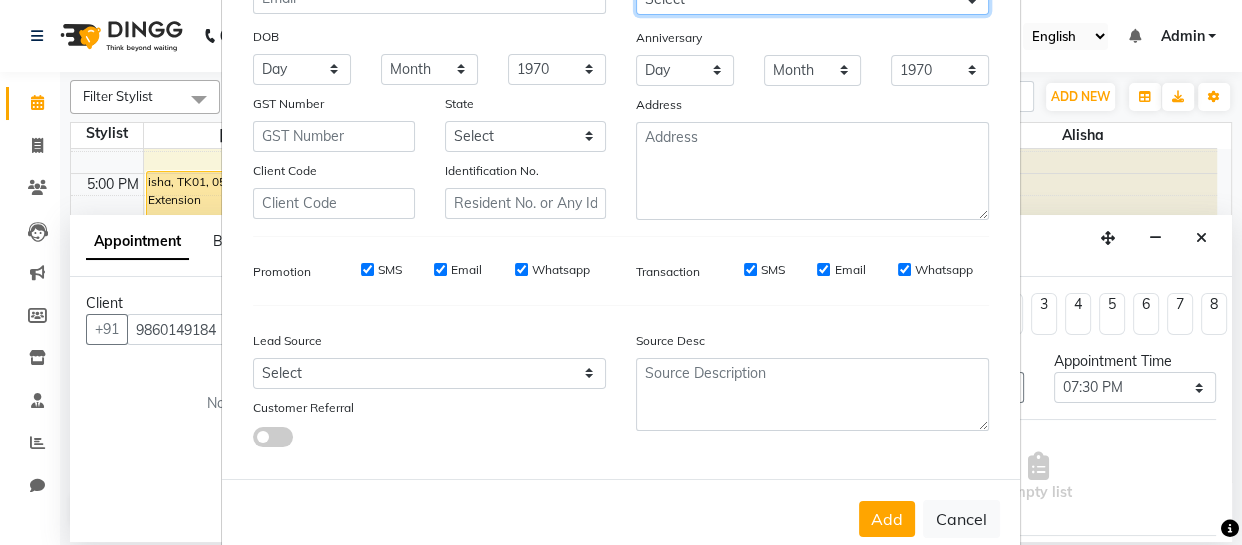 scroll, scrollTop: 263, scrollLeft: 0, axis: vertical 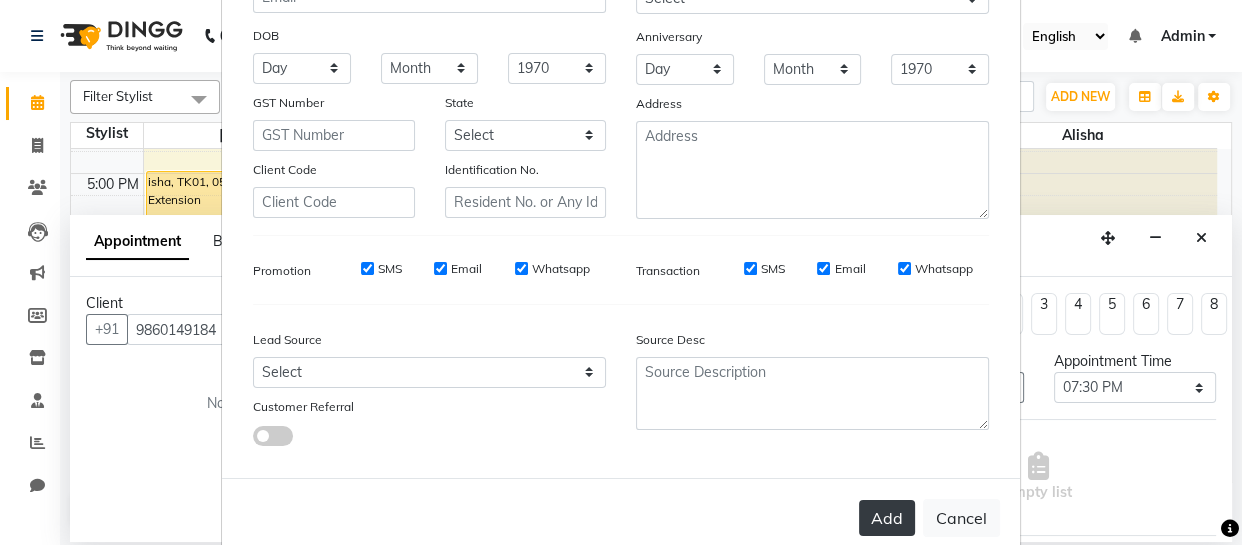 click on "Add" at bounding box center (887, 518) 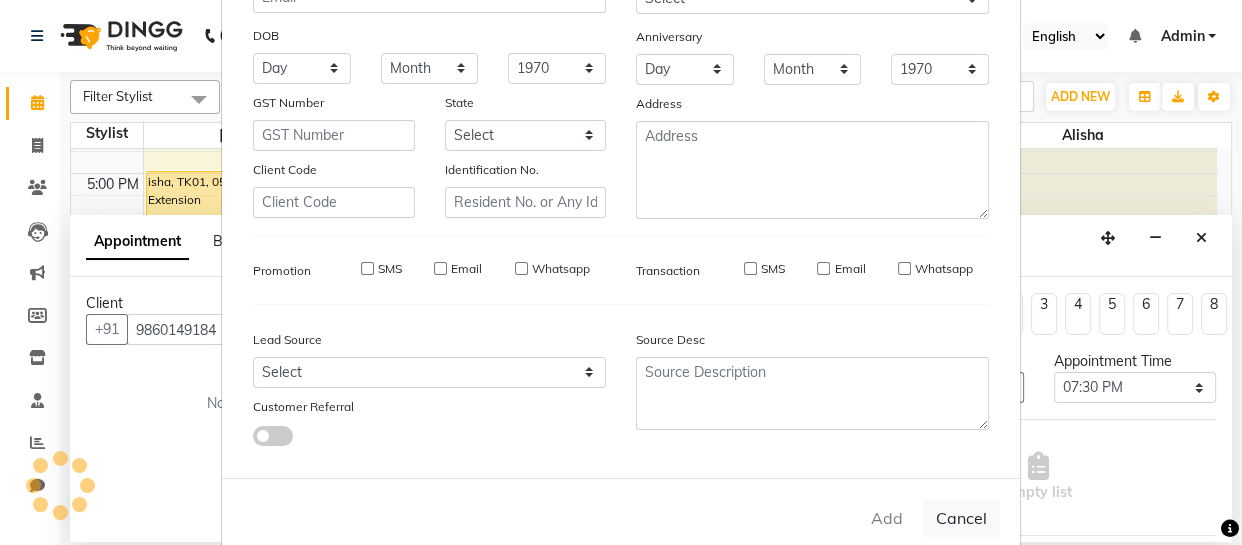 type 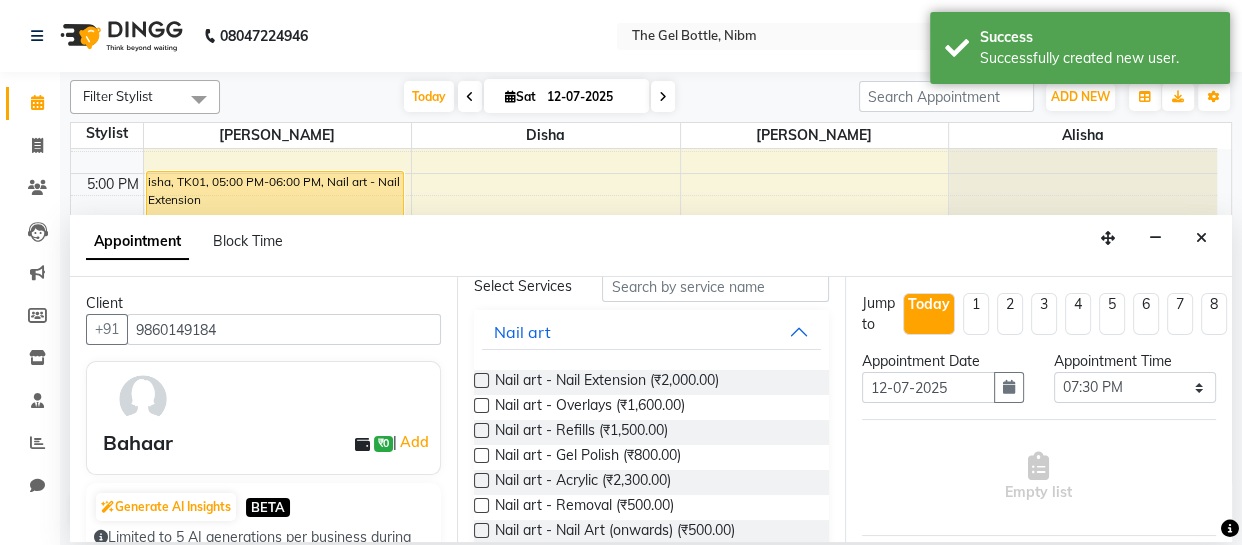 scroll, scrollTop: 93, scrollLeft: 0, axis: vertical 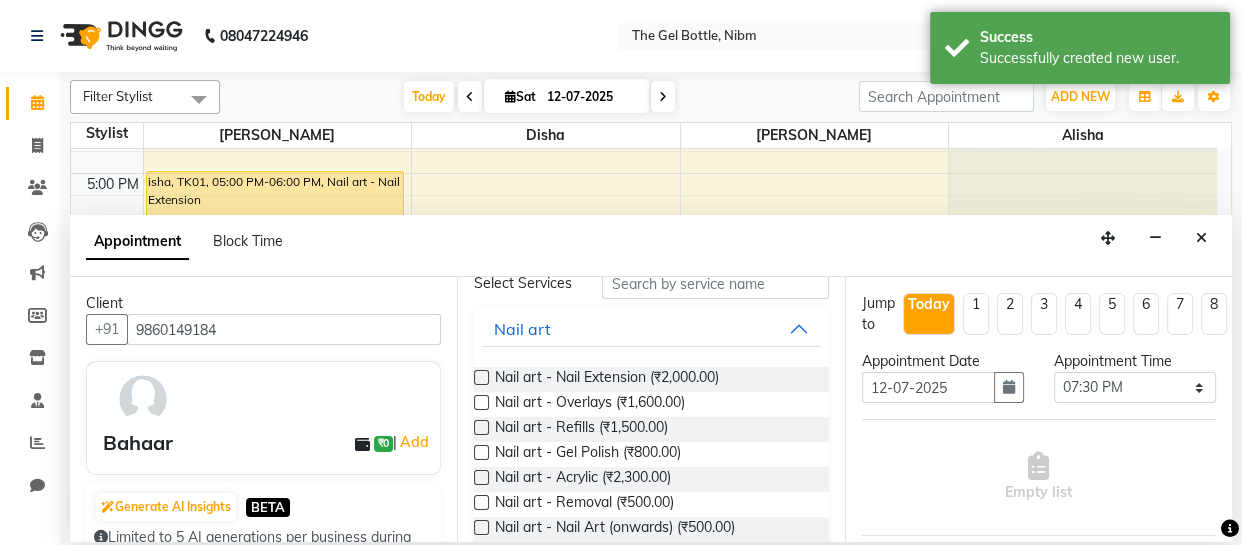 click at bounding box center [481, 452] 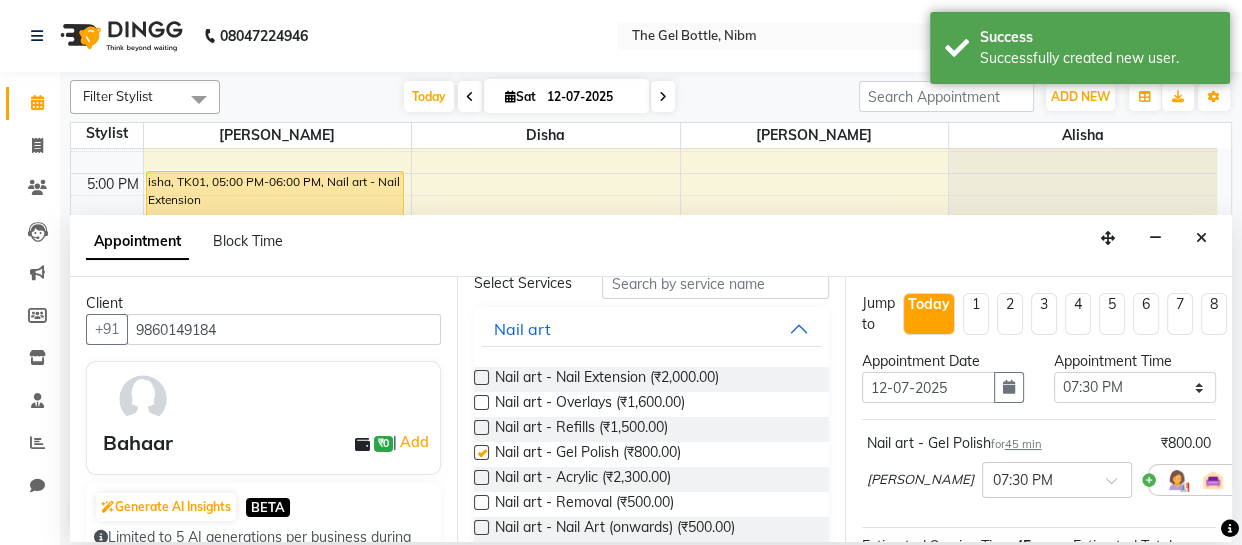 checkbox on "false" 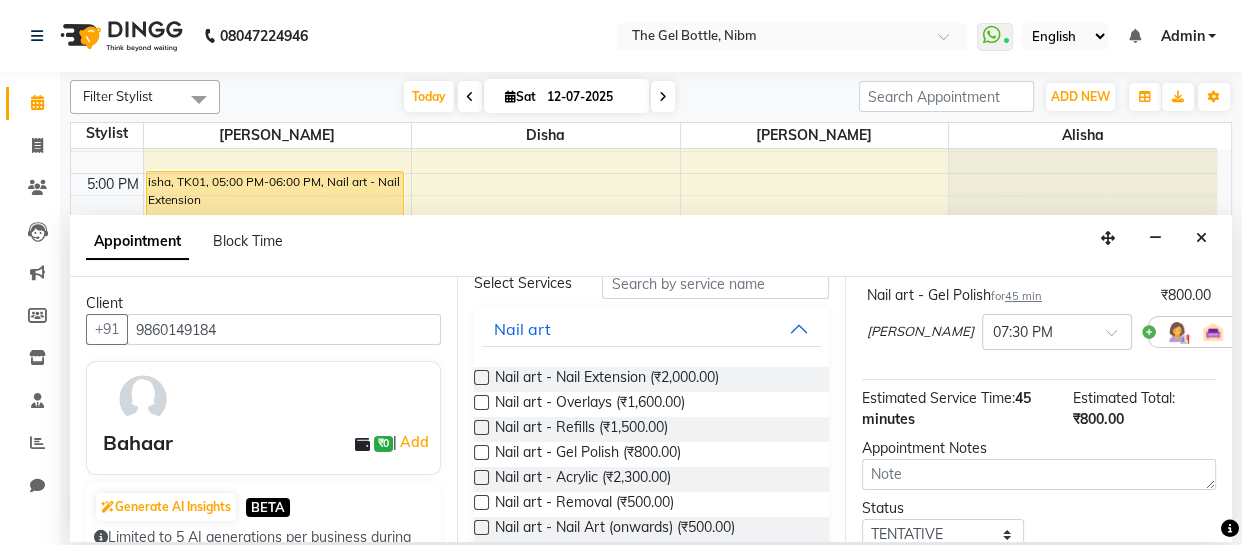 scroll, scrollTop: 219, scrollLeft: 0, axis: vertical 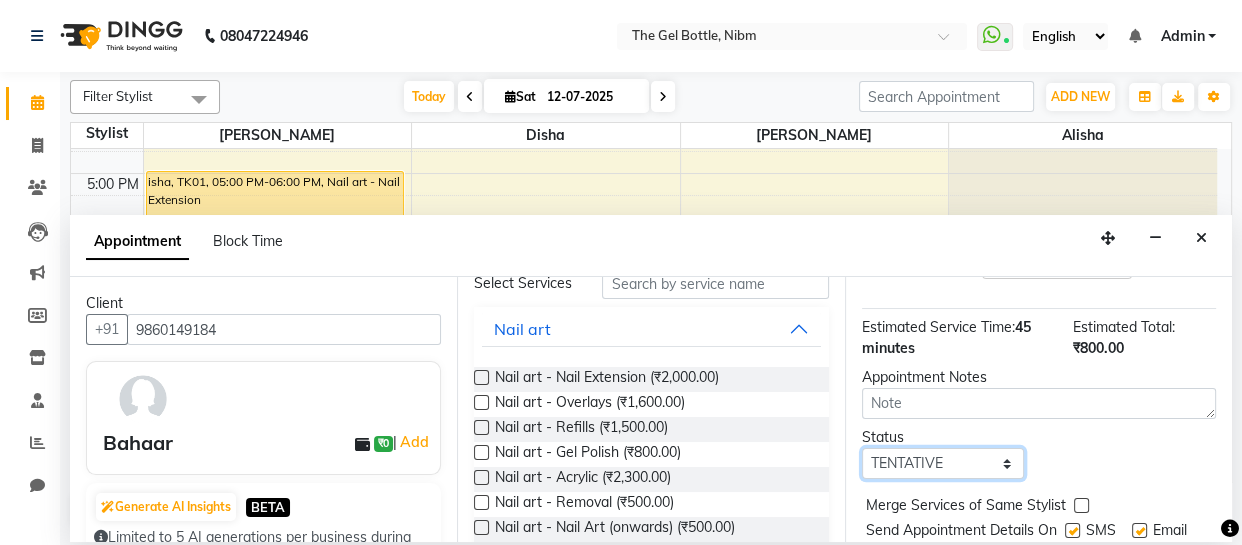 click on "Select TENTATIVE CONFIRM CHECK-IN UPCOMING" at bounding box center [943, 463] 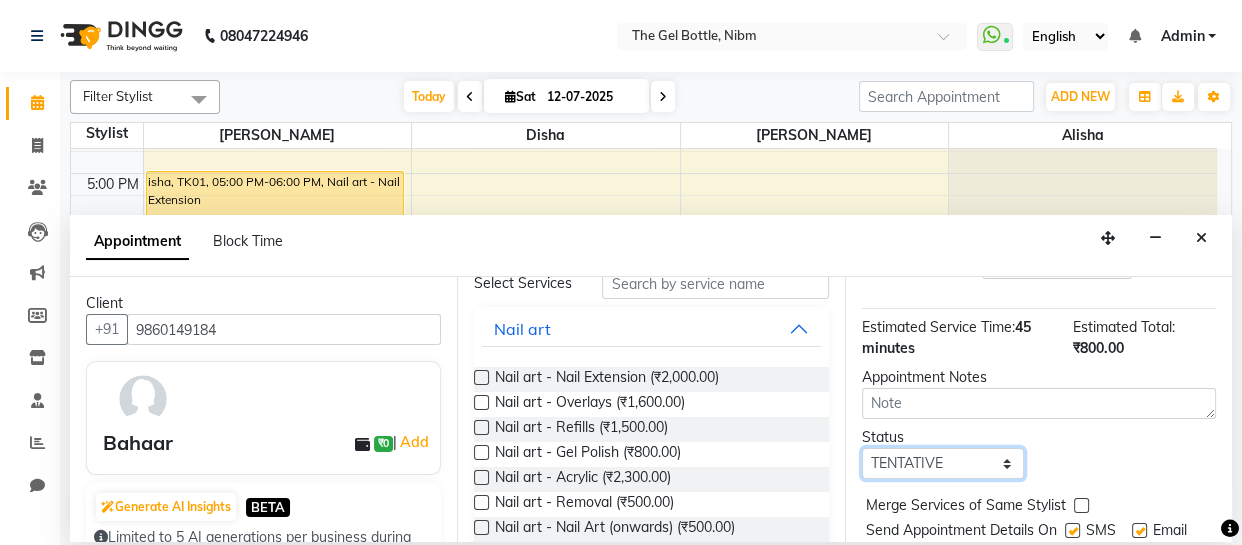 select on "check-in" 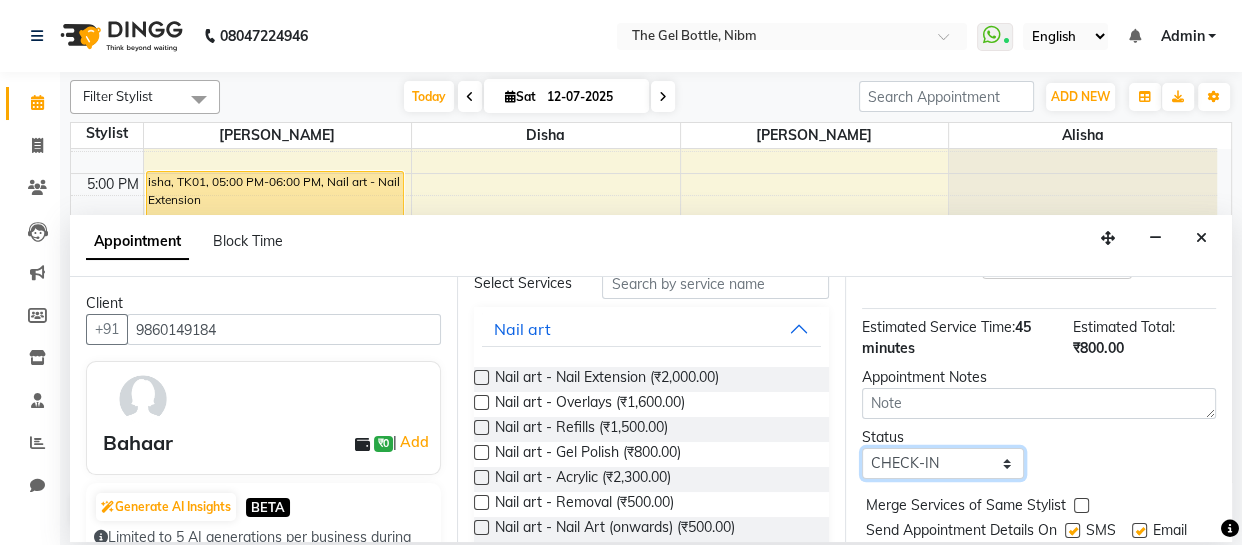 click on "Select TENTATIVE CONFIRM CHECK-IN UPCOMING" at bounding box center (943, 463) 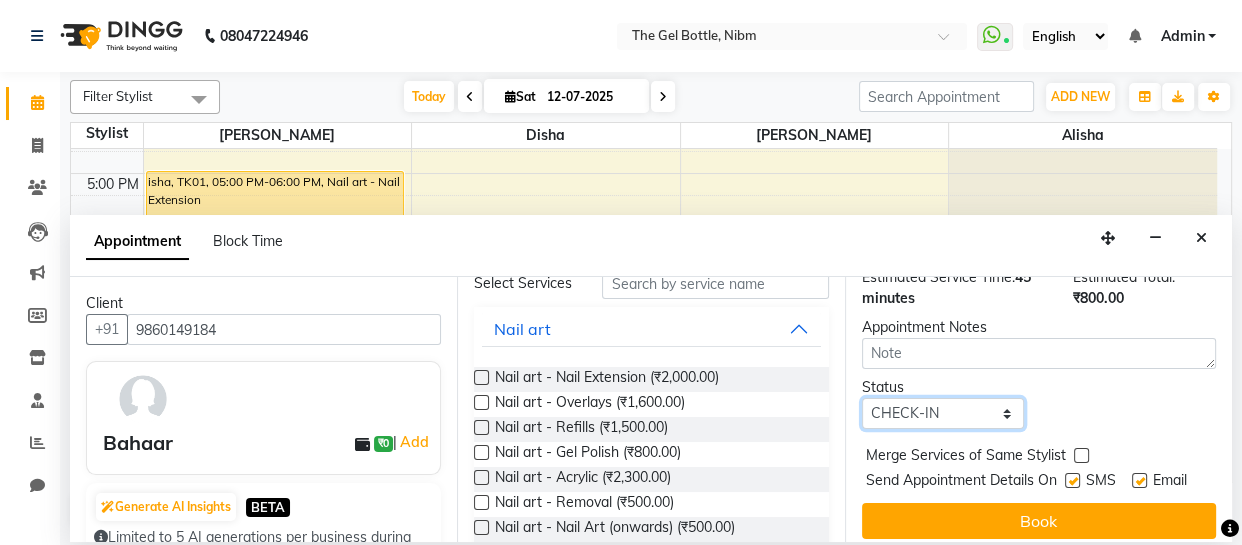 scroll, scrollTop: 312, scrollLeft: 0, axis: vertical 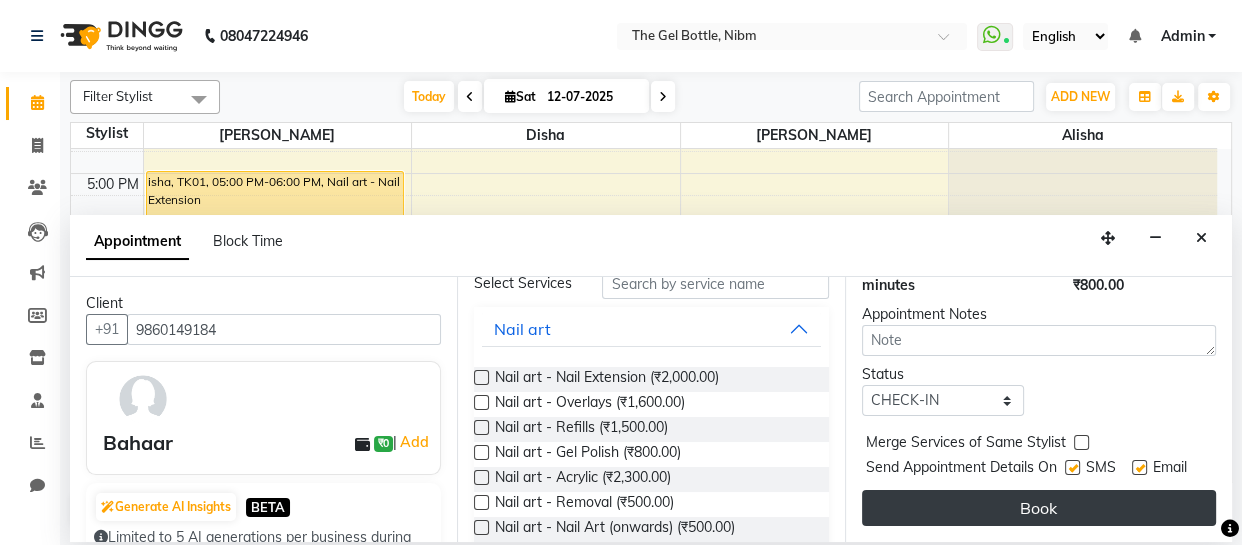 click on "Book" at bounding box center (1039, 508) 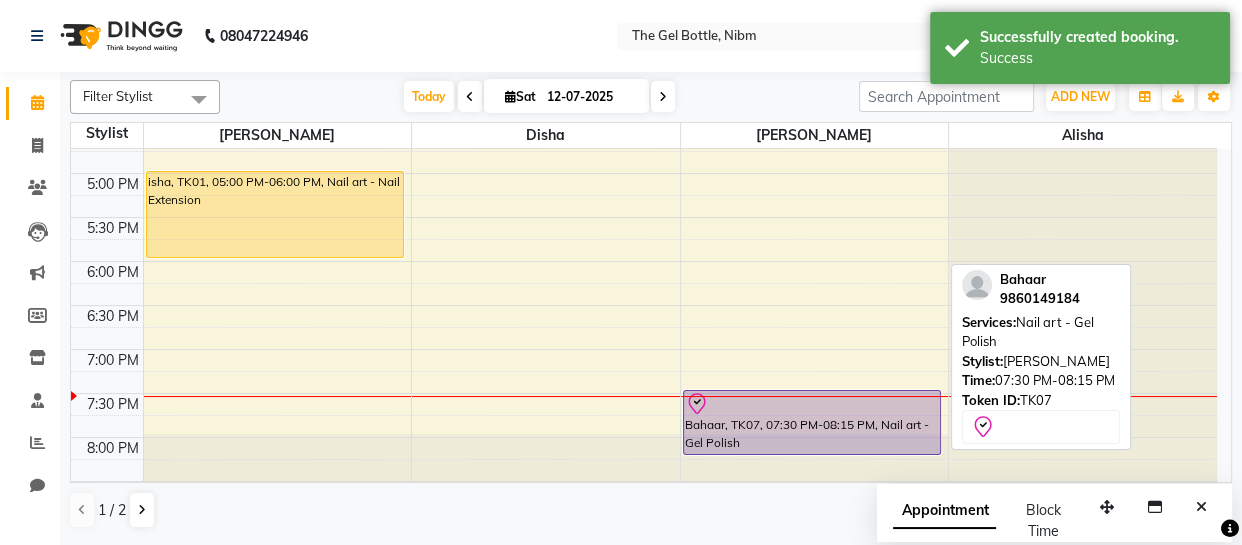 click on "Bahaar, TK07, 07:30 PM-08:15 PM, Nail art - Gel Polish" at bounding box center [812, 422] 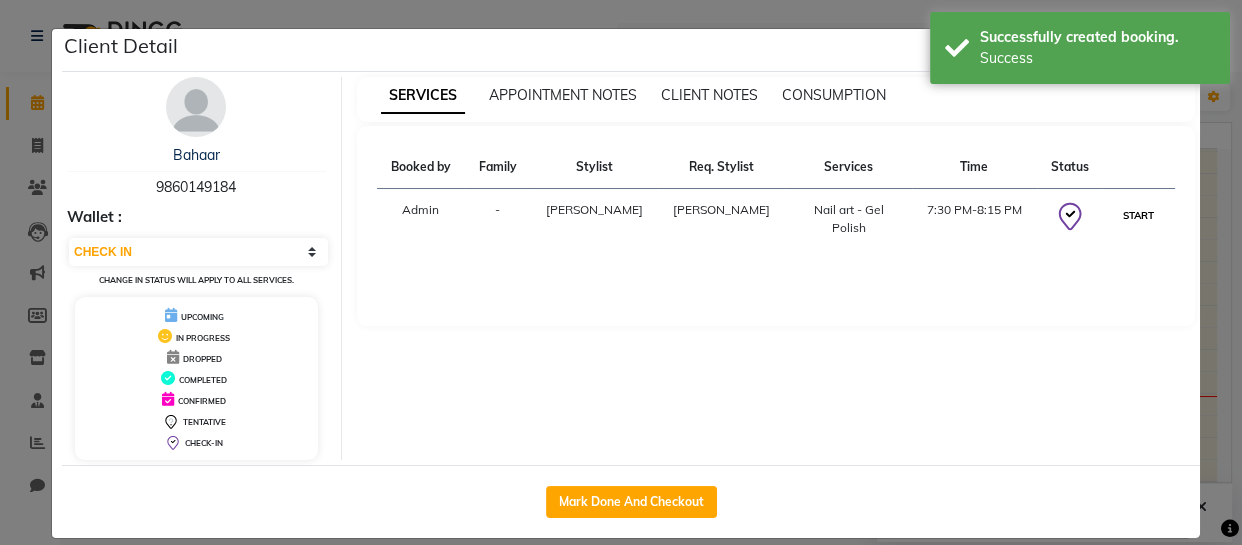 click on "START" at bounding box center [1138, 215] 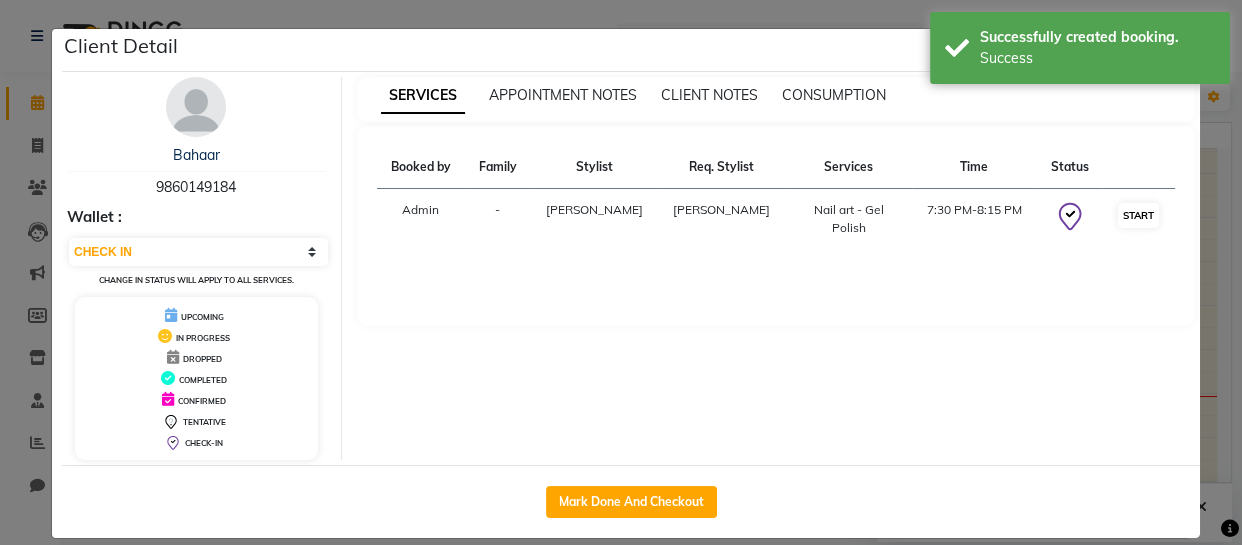 select on "1" 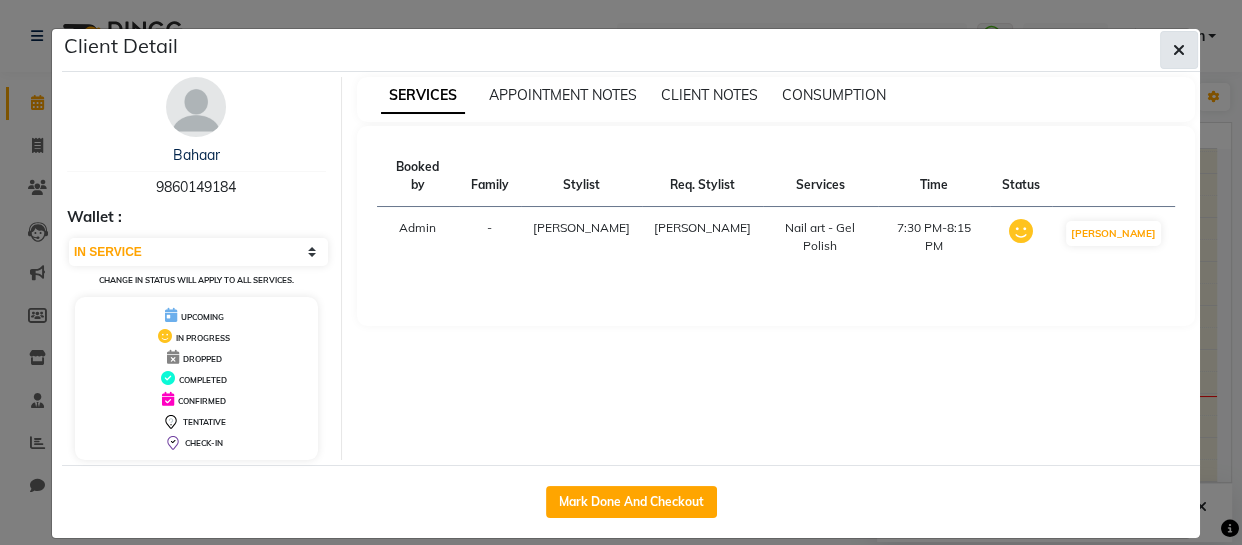 click 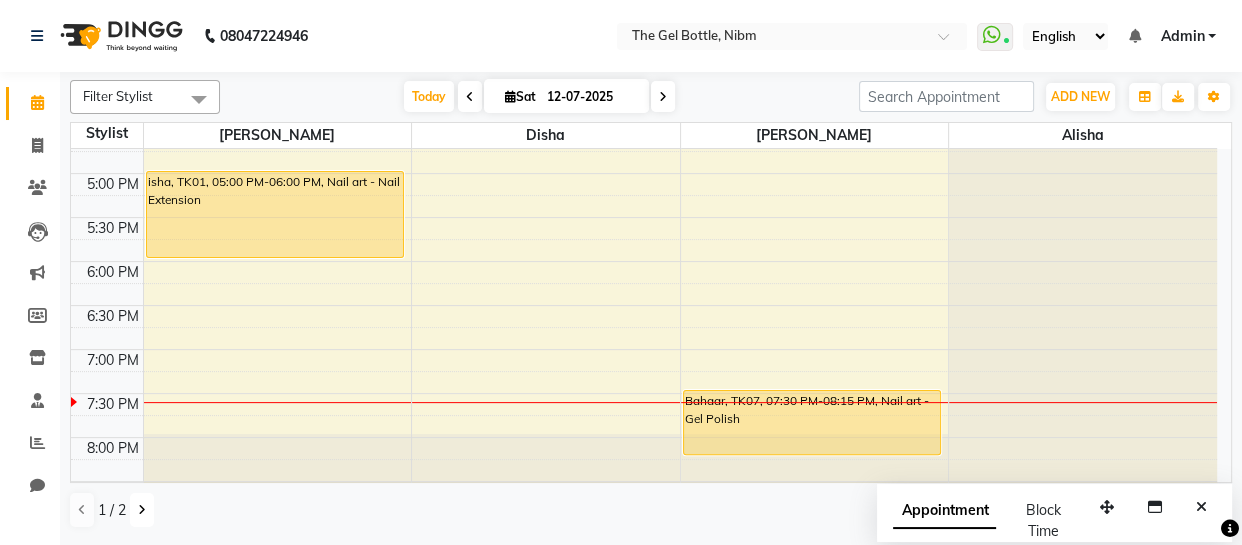 click at bounding box center [142, 510] 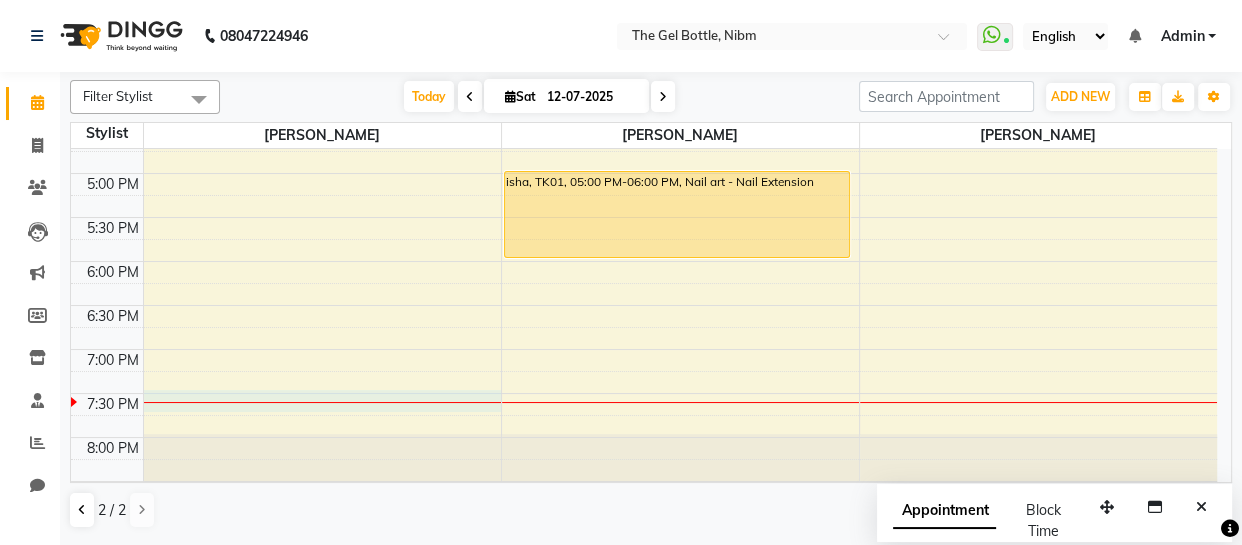 click on "10:00 AM 10:30 AM 11:00 AM 11:30 AM 12:00 PM 12:30 PM 1:00 PM 1:30 PM 2:00 PM 2:30 PM 3:00 PM 3:30 PM 4:00 PM 4:30 PM 5:00 PM 5:30 PM 6:00 PM 6:30 PM 7:00 PM 7:30 PM 8:00 PM 8:30 PM     Foram Tgs, TK04, 12:00 PM-01:00 PM, Nail art - Overlays    isha, TK01, 05:00 PM-06:00 PM, Nail art - Nail Extension" at bounding box center (644, 41) 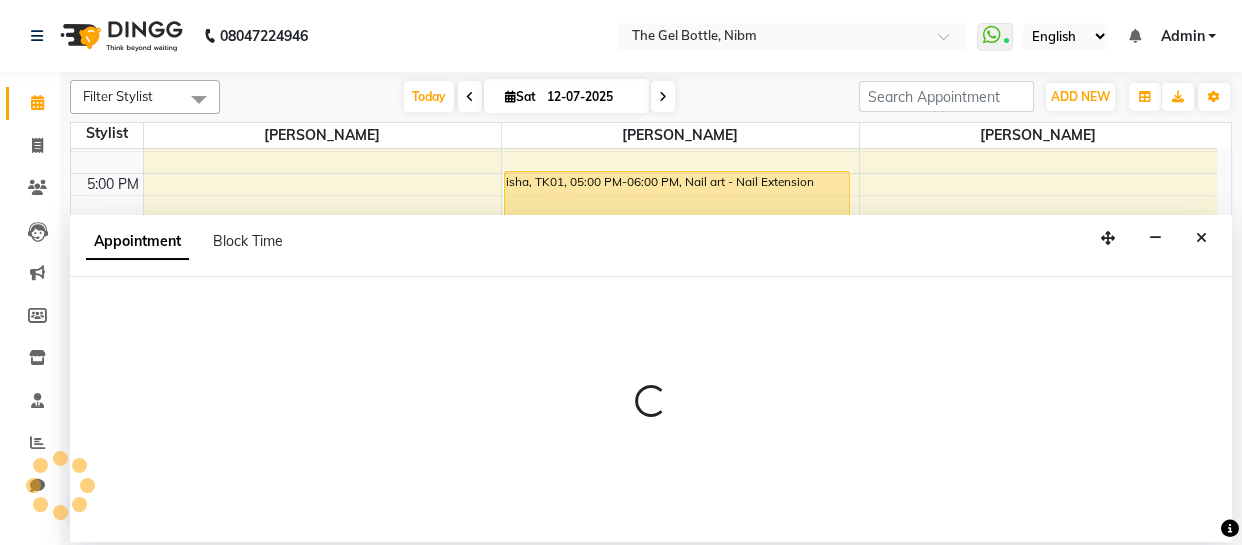 select on "76368" 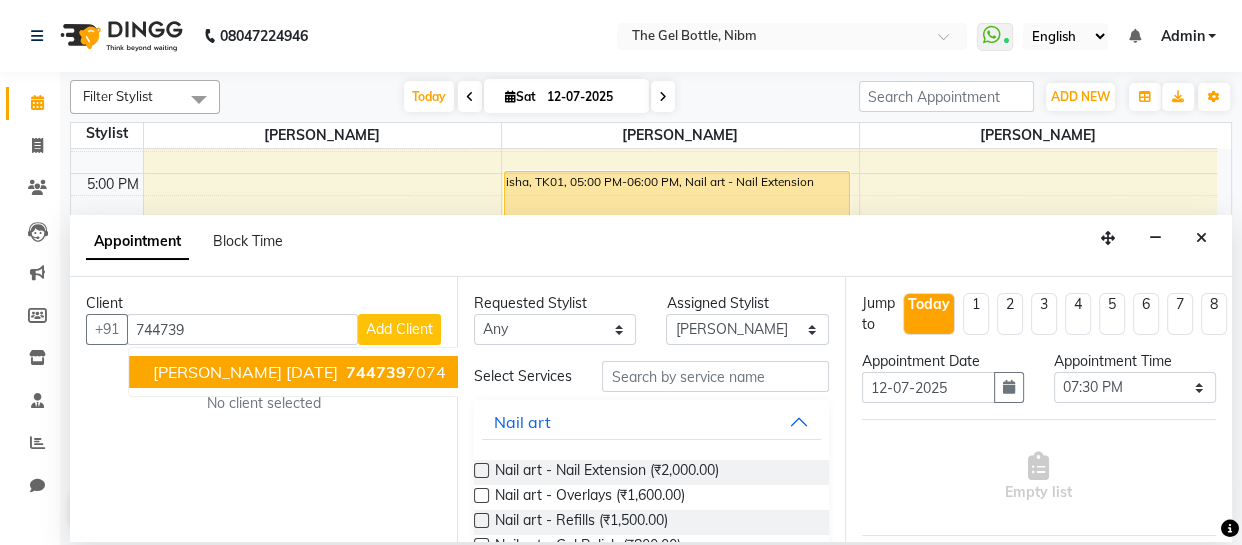 click on "[PERSON_NAME] [DATE]" at bounding box center (245, 372) 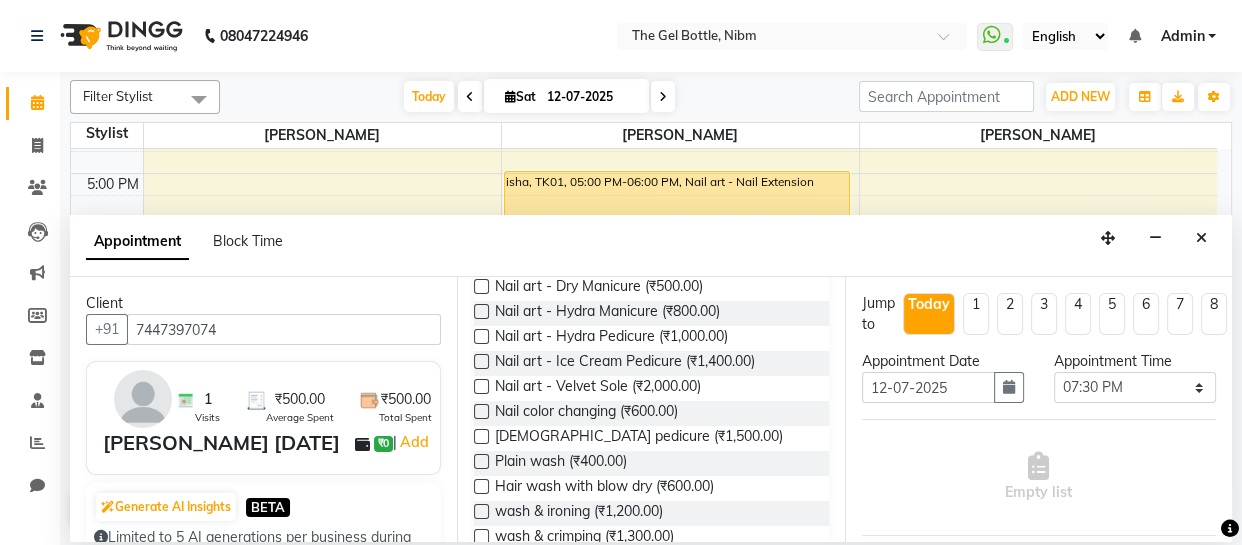 scroll, scrollTop: 360, scrollLeft: 0, axis: vertical 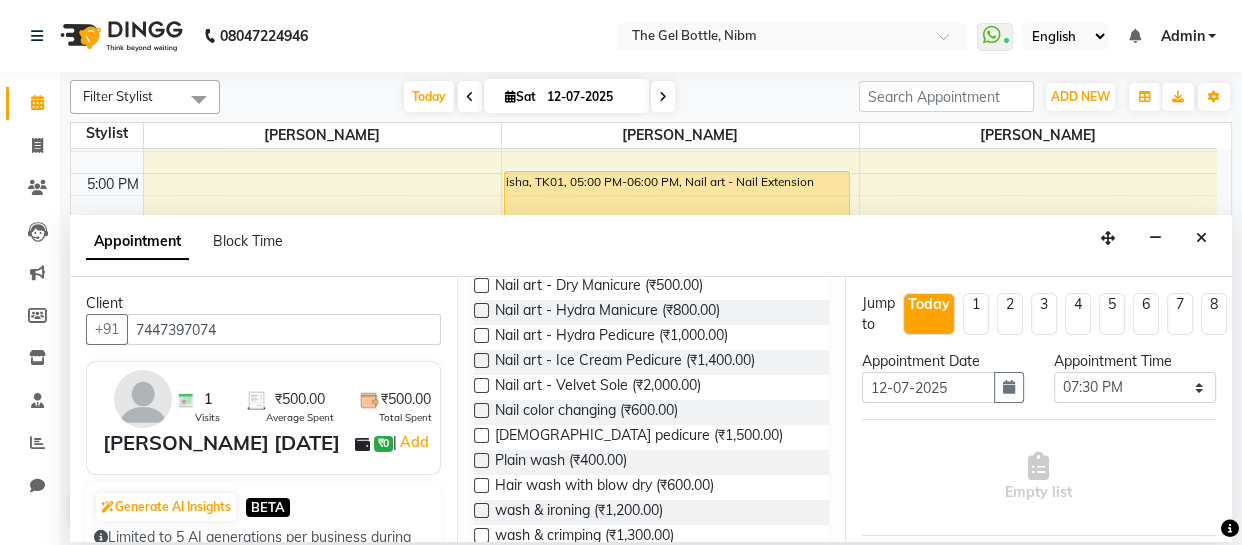 type on "7447397074" 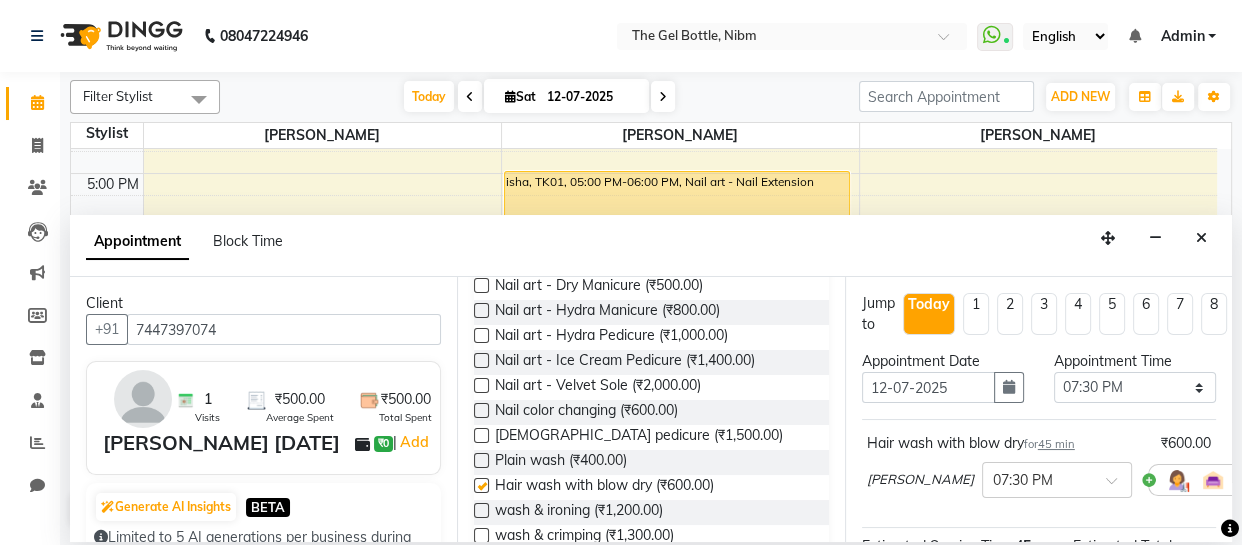 checkbox on "false" 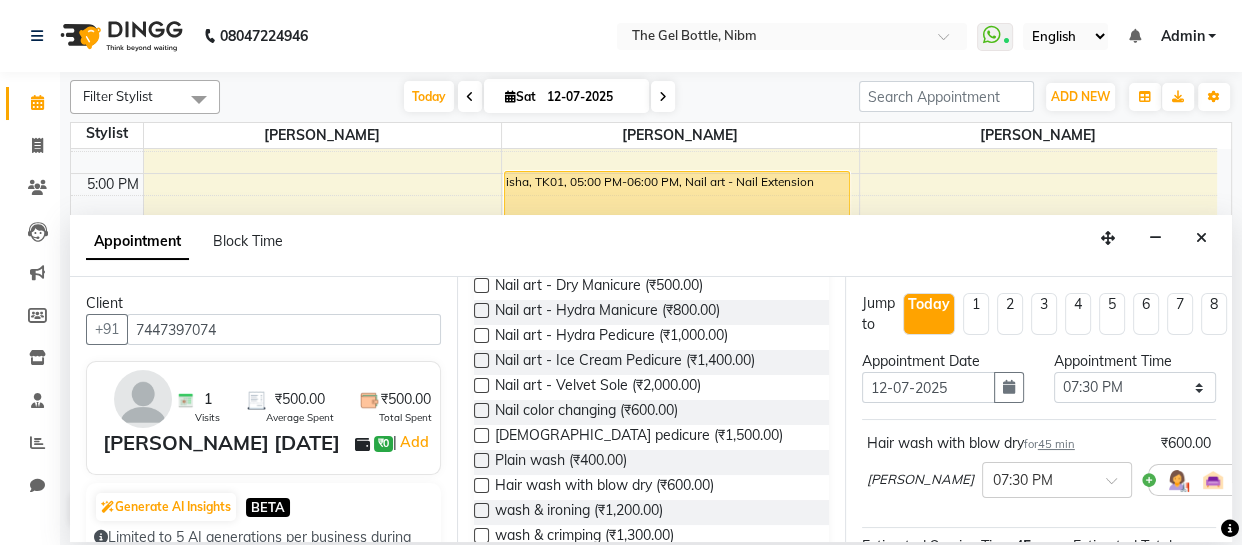scroll, scrollTop: 219, scrollLeft: 0, axis: vertical 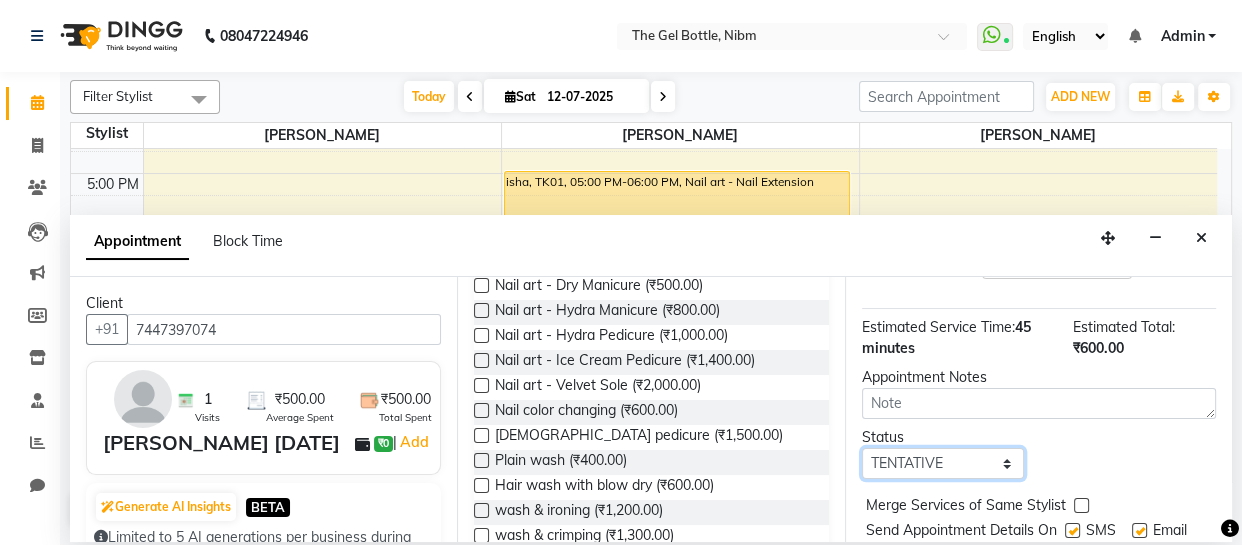 click on "Select TENTATIVE CONFIRM CHECK-IN UPCOMING" at bounding box center (943, 463) 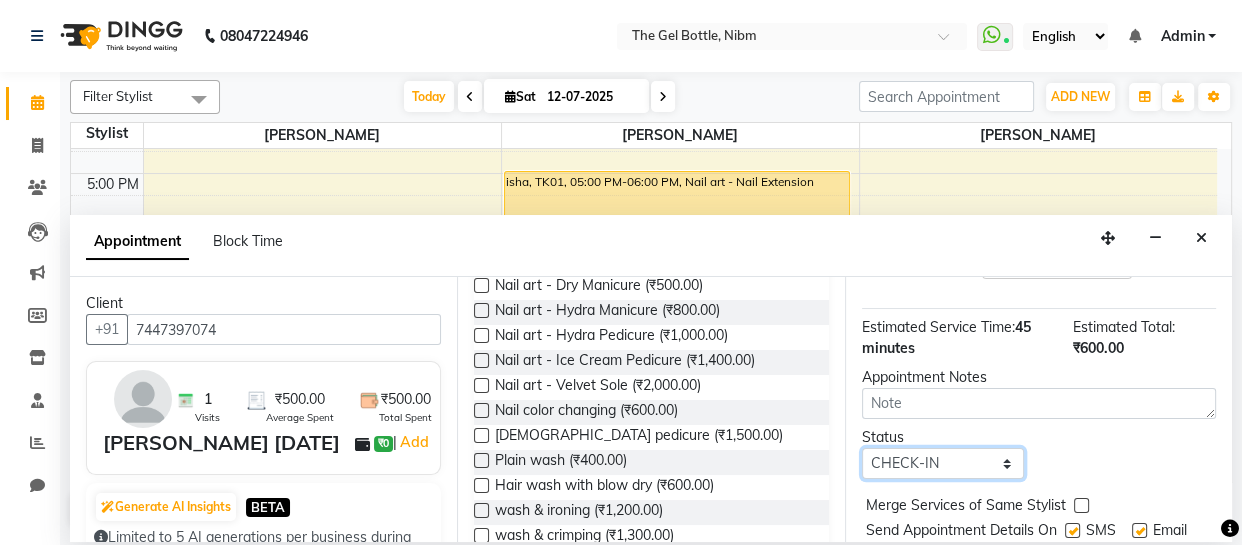click on "Select TENTATIVE CONFIRM CHECK-IN UPCOMING" at bounding box center [943, 463] 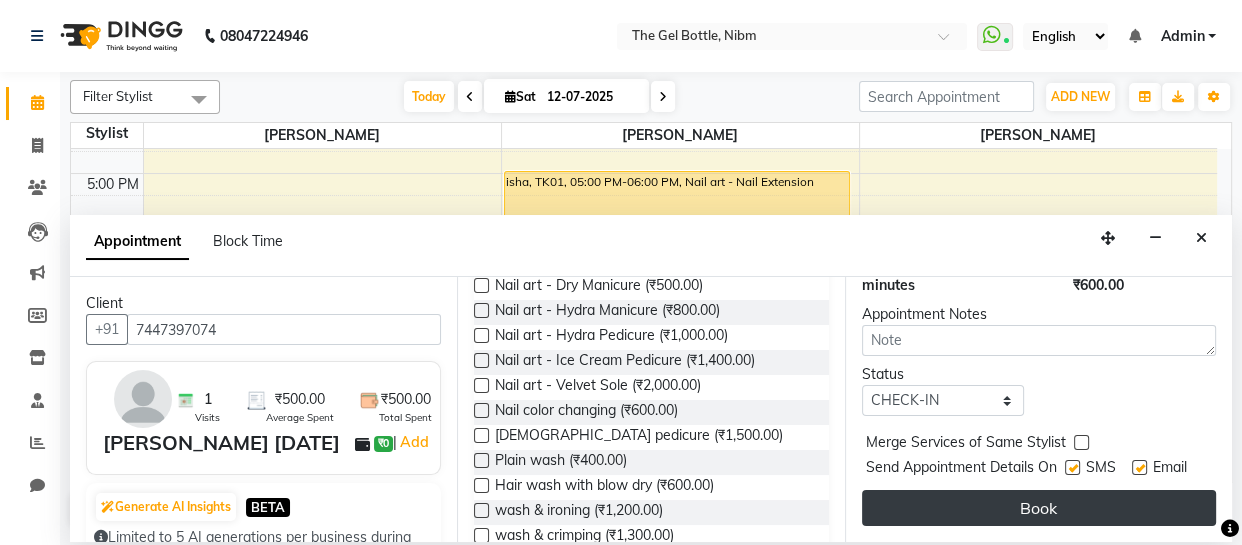 click on "Book" at bounding box center [1039, 508] 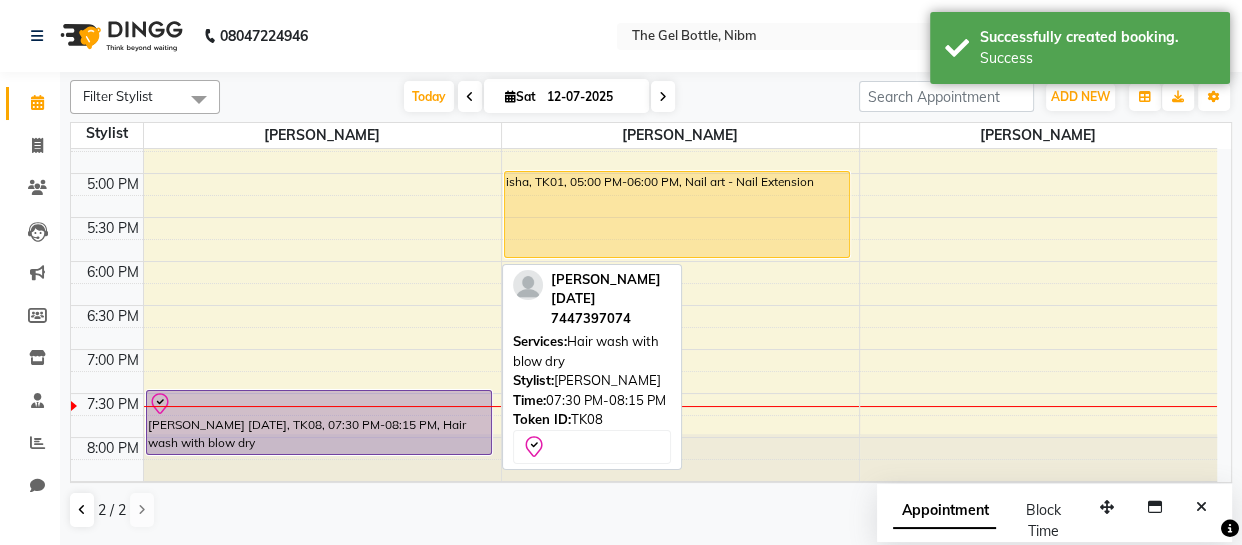 click on "[PERSON_NAME] [DATE], TK08, 07:30 PM-08:15 PM, Hair wash with blow dry" at bounding box center [319, 422] 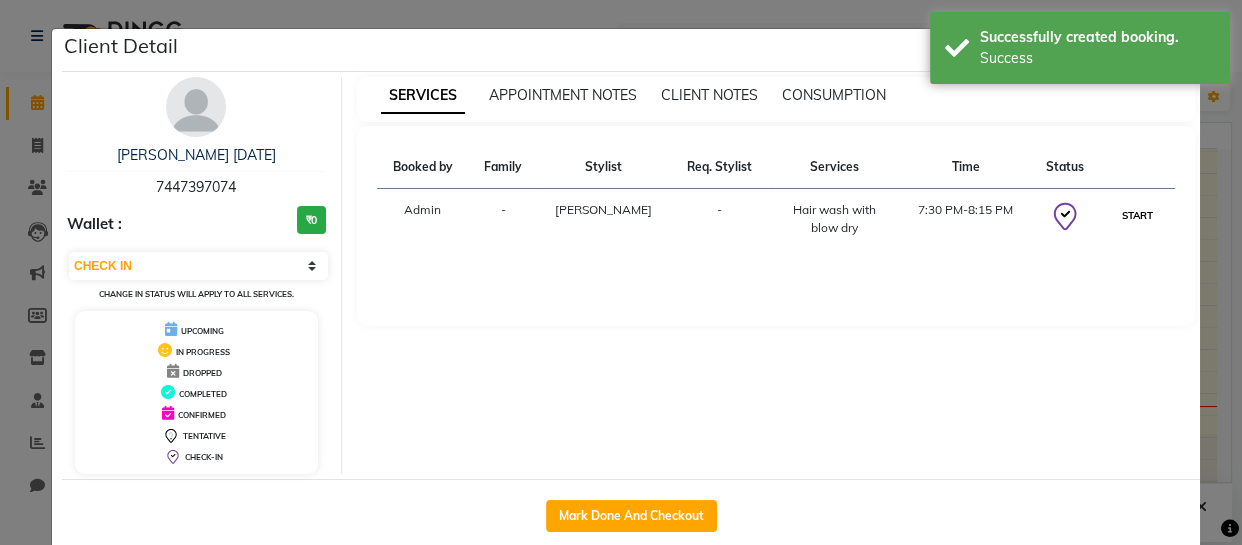 click on "START" at bounding box center (1137, 215) 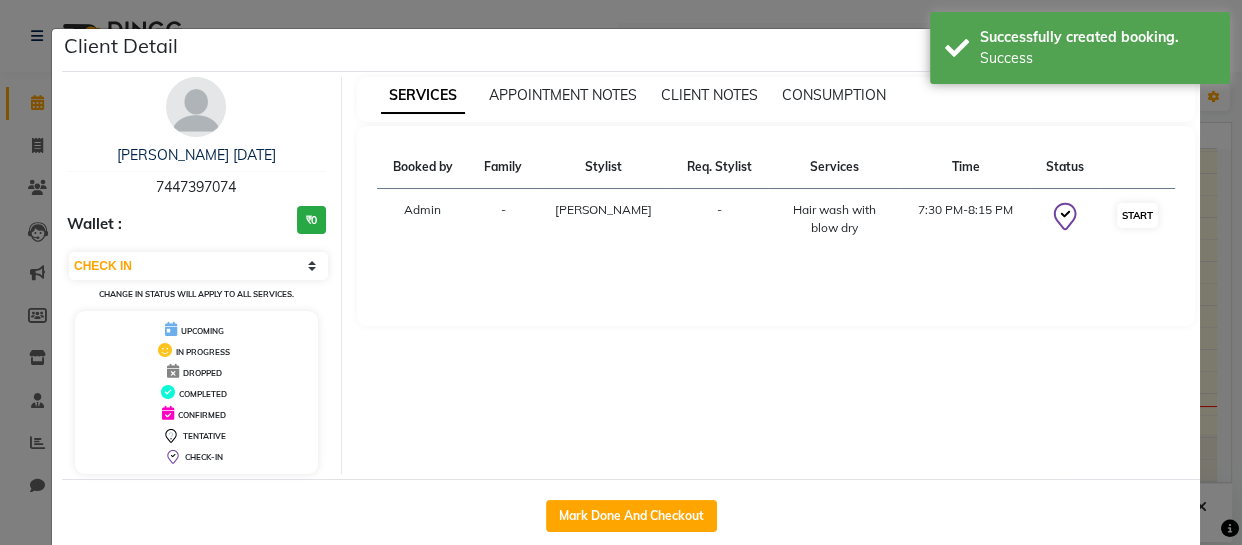 select on "1" 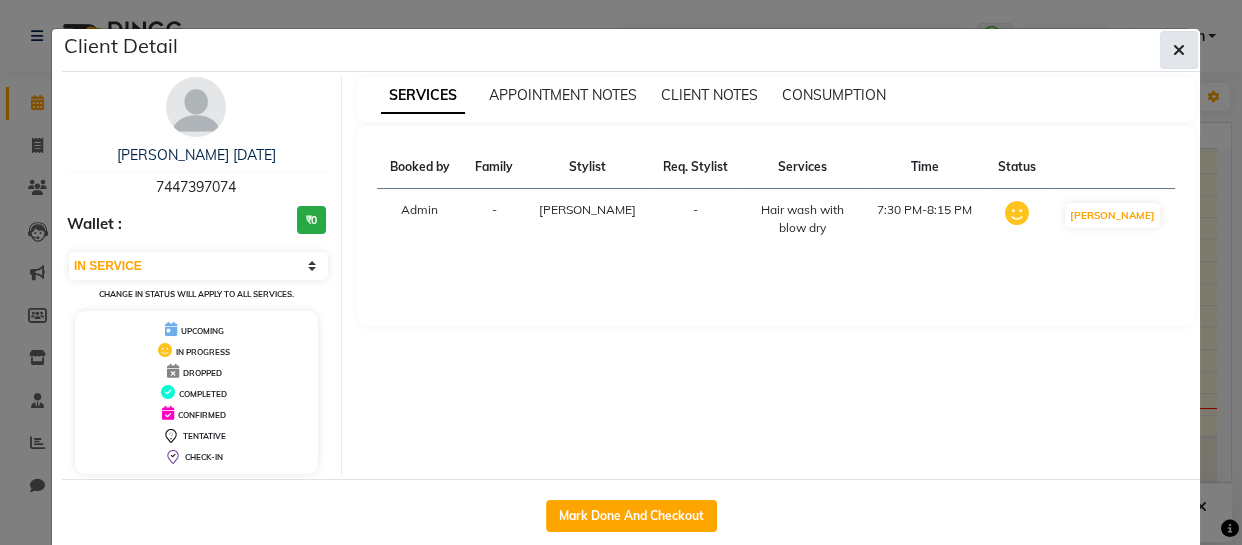 click 